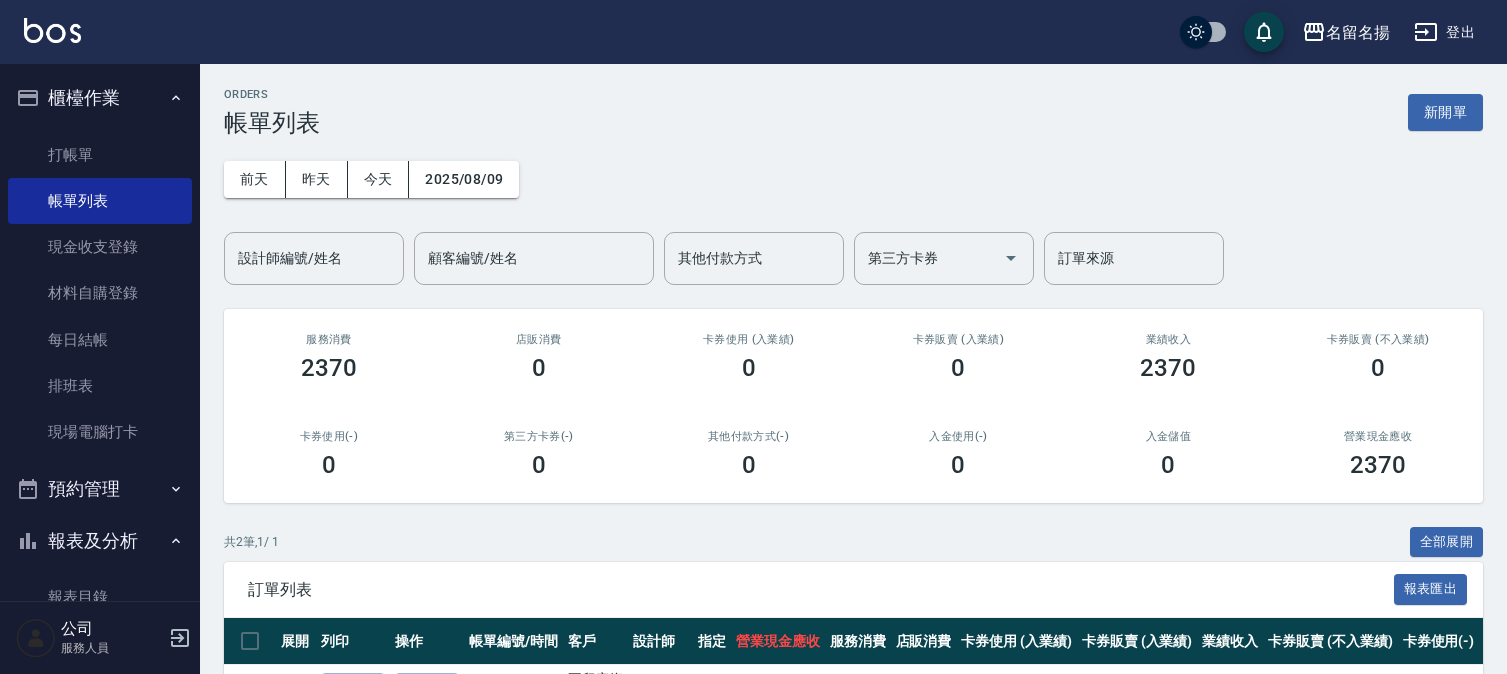 scroll, scrollTop: 0, scrollLeft: 0, axis: both 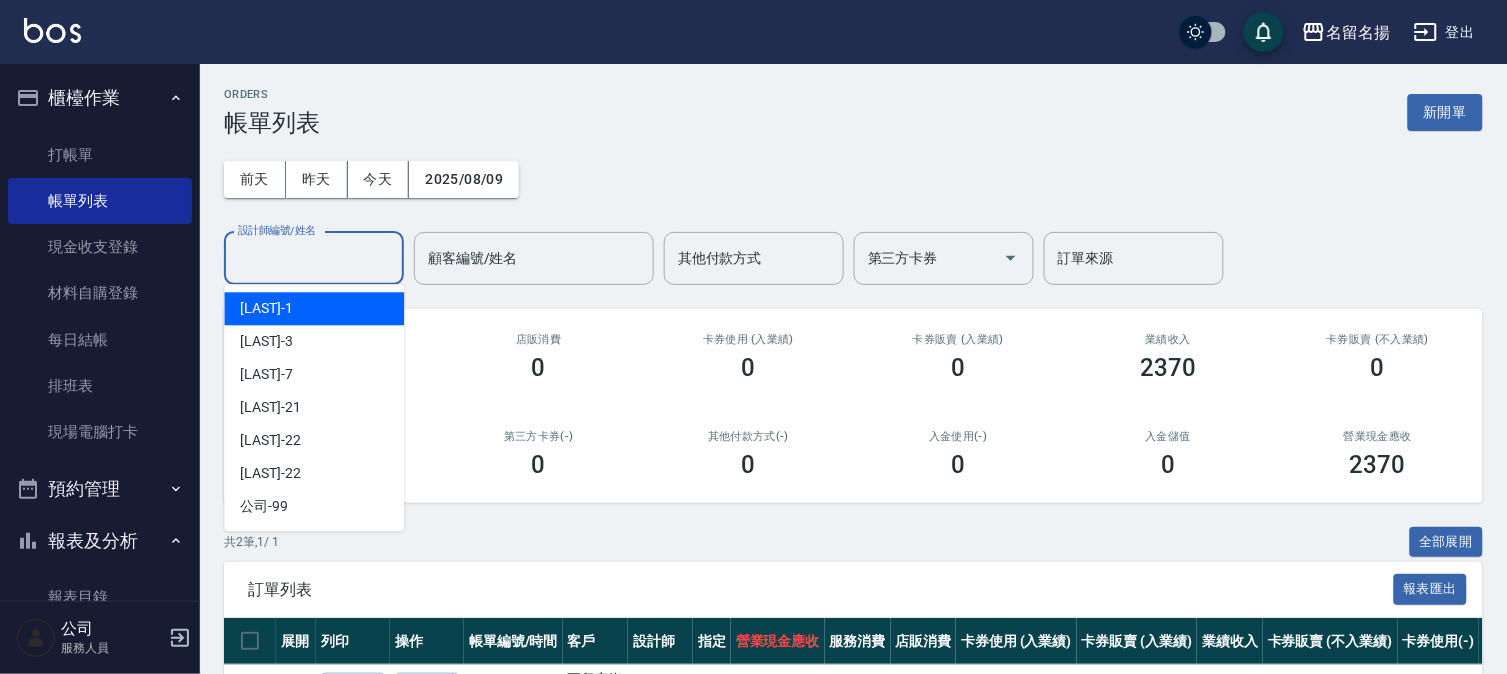 drag, startPoint x: 237, startPoint y: 262, endPoint x: 323, endPoint y: 316, distance: 101.54802 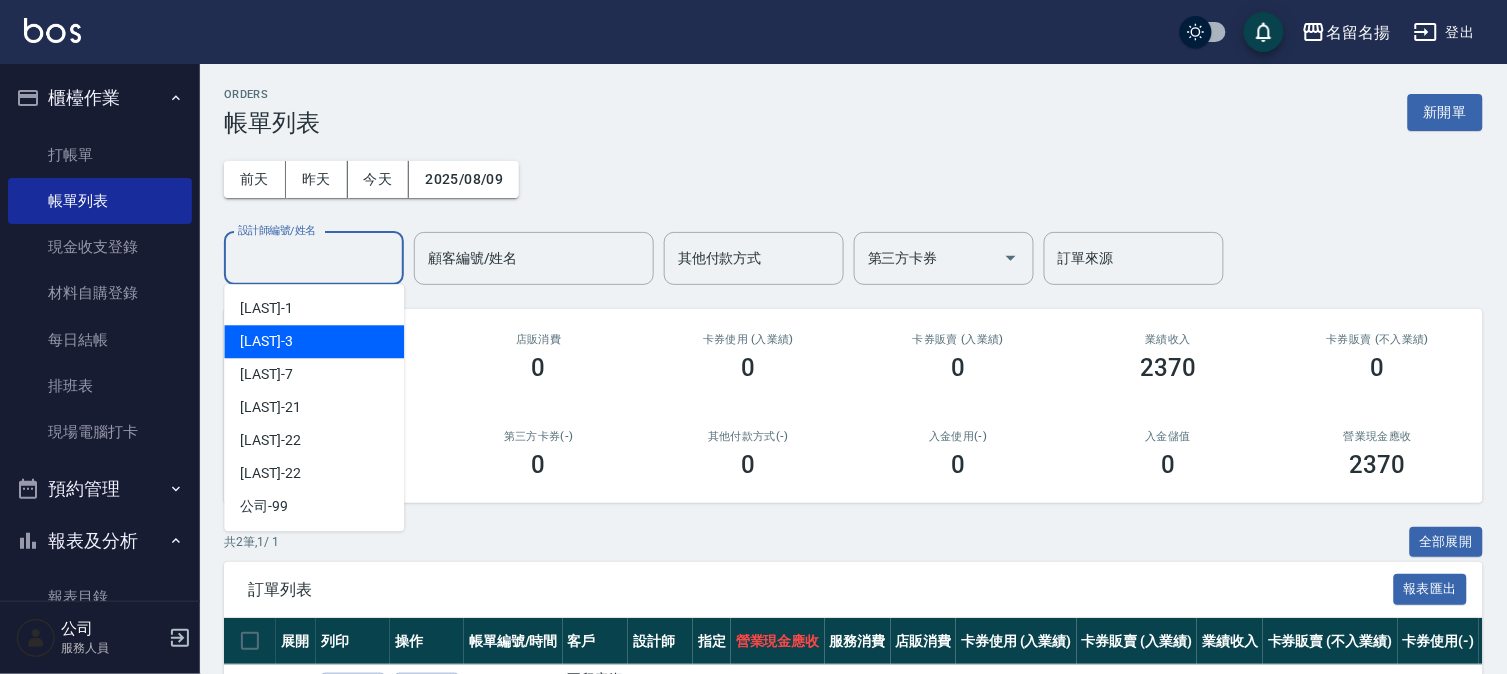 click on "[LAST] -3" at bounding box center (314, 341) 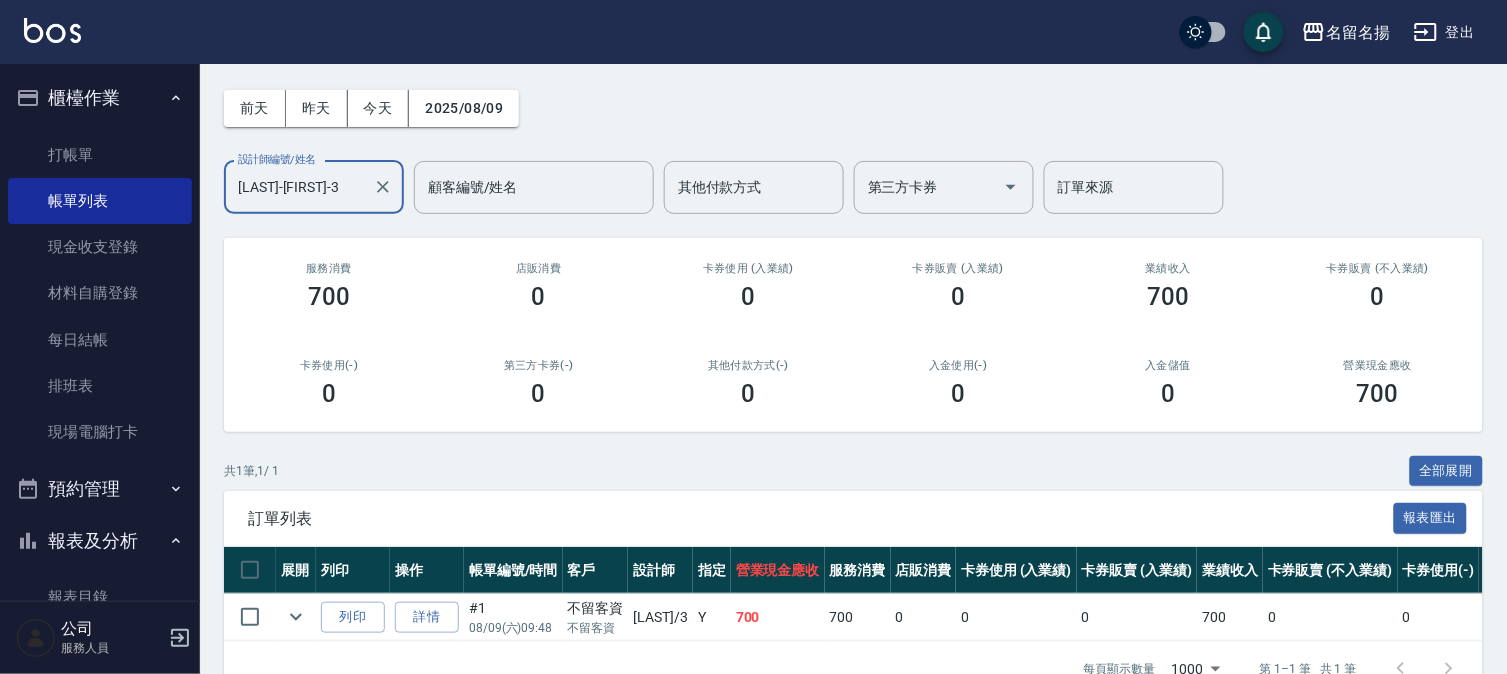 scroll, scrollTop: 133, scrollLeft: 0, axis: vertical 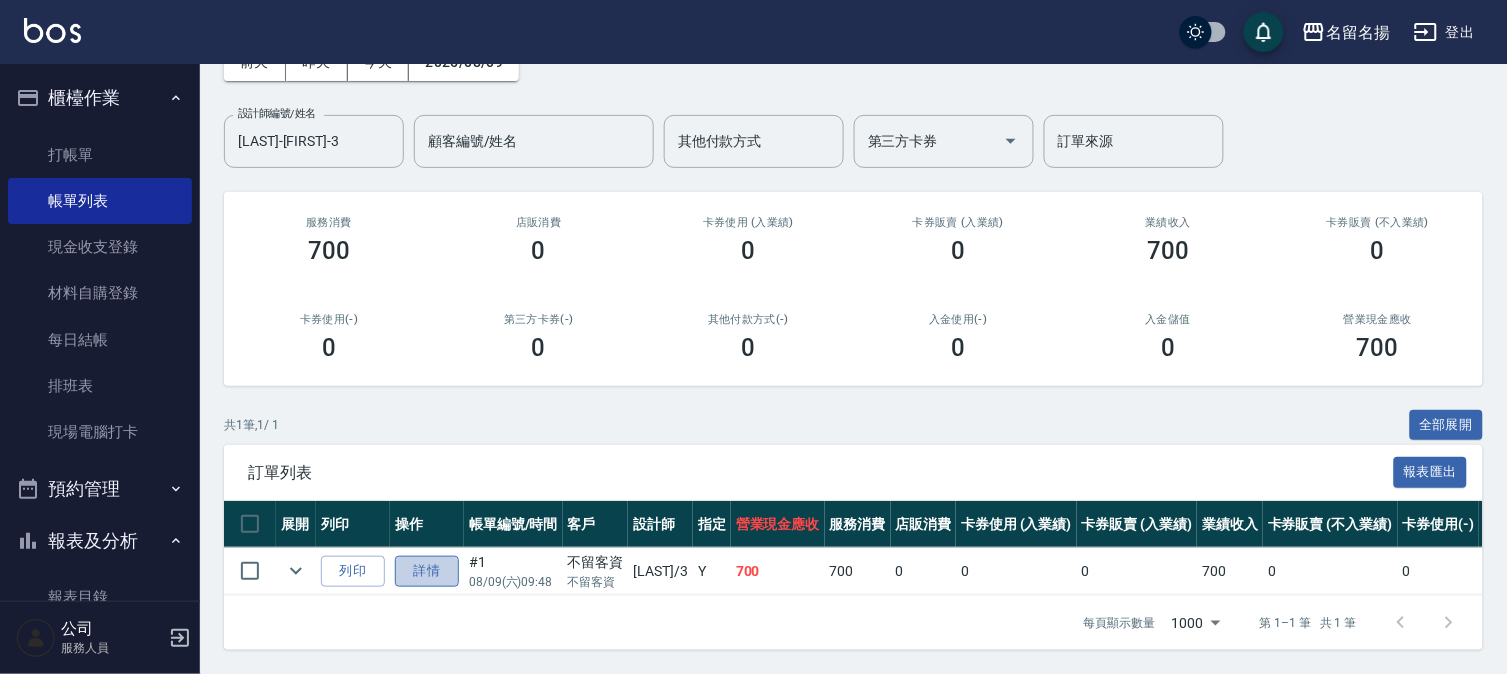 click on "詳情" at bounding box center (427, 571) 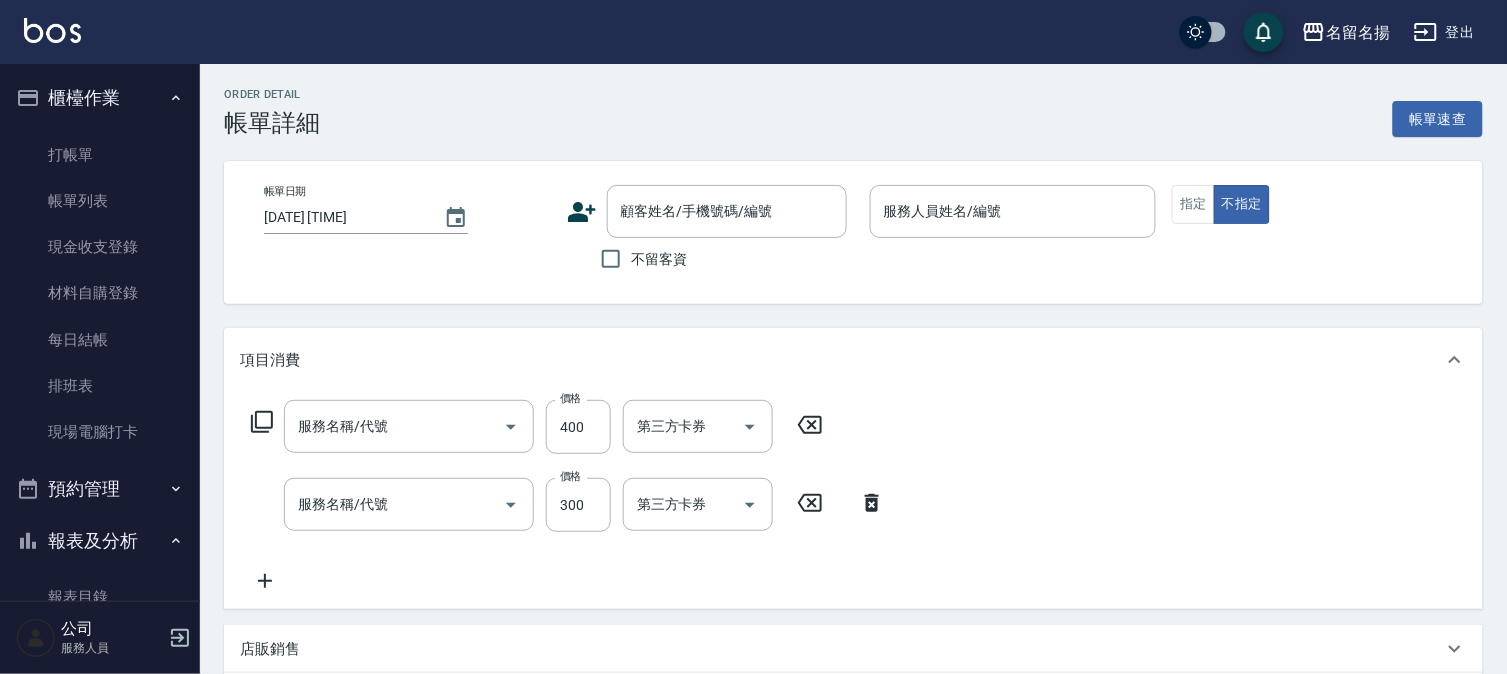 type on "[DATE] [TIME]" 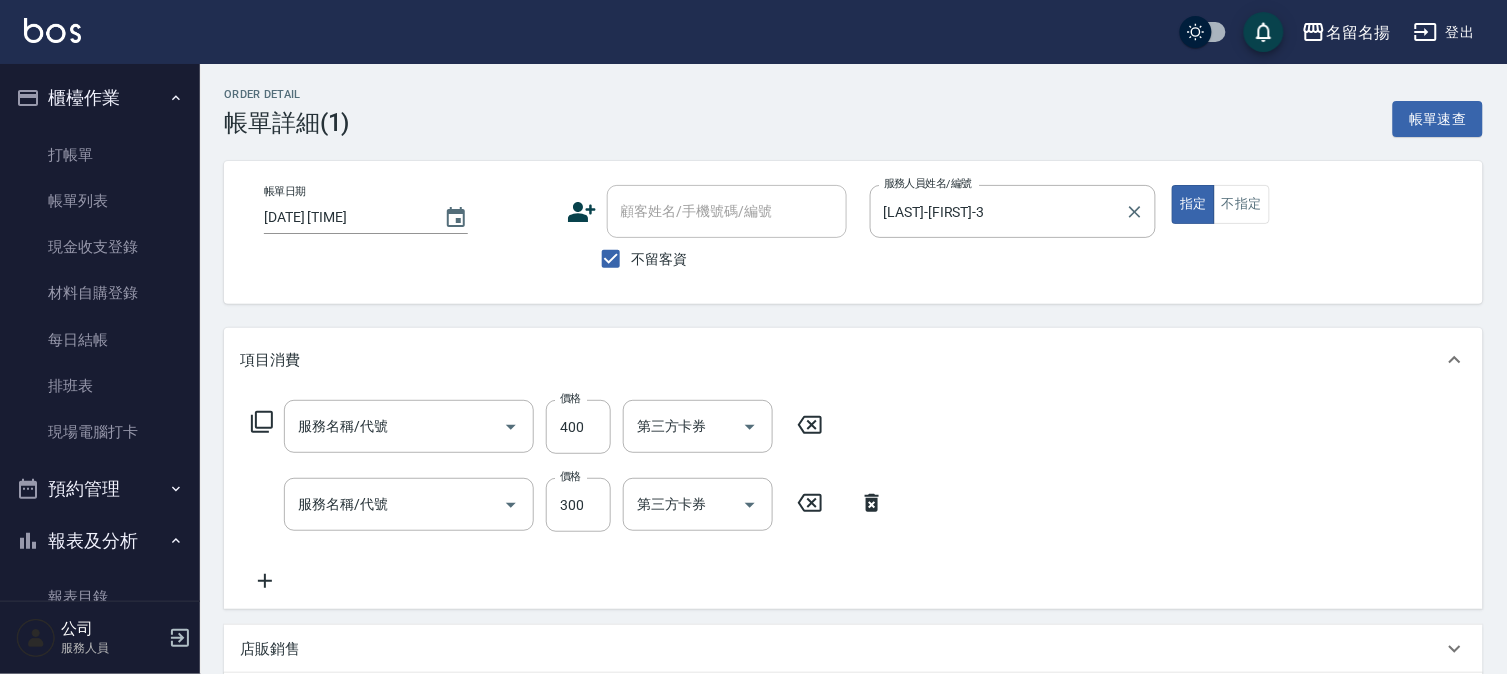 type on "單剪(306)" 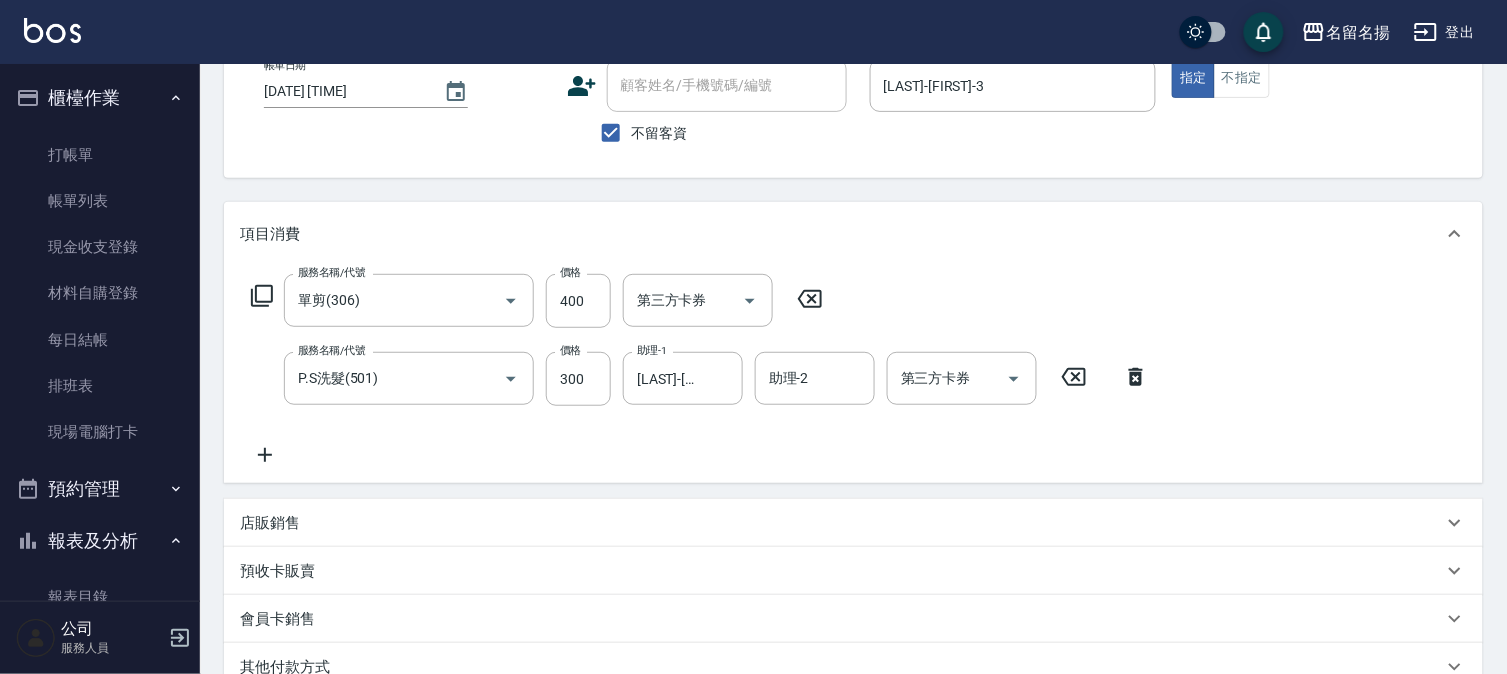 scroll, scrollTop: 404, scrollLeft: 0, axis: vertical 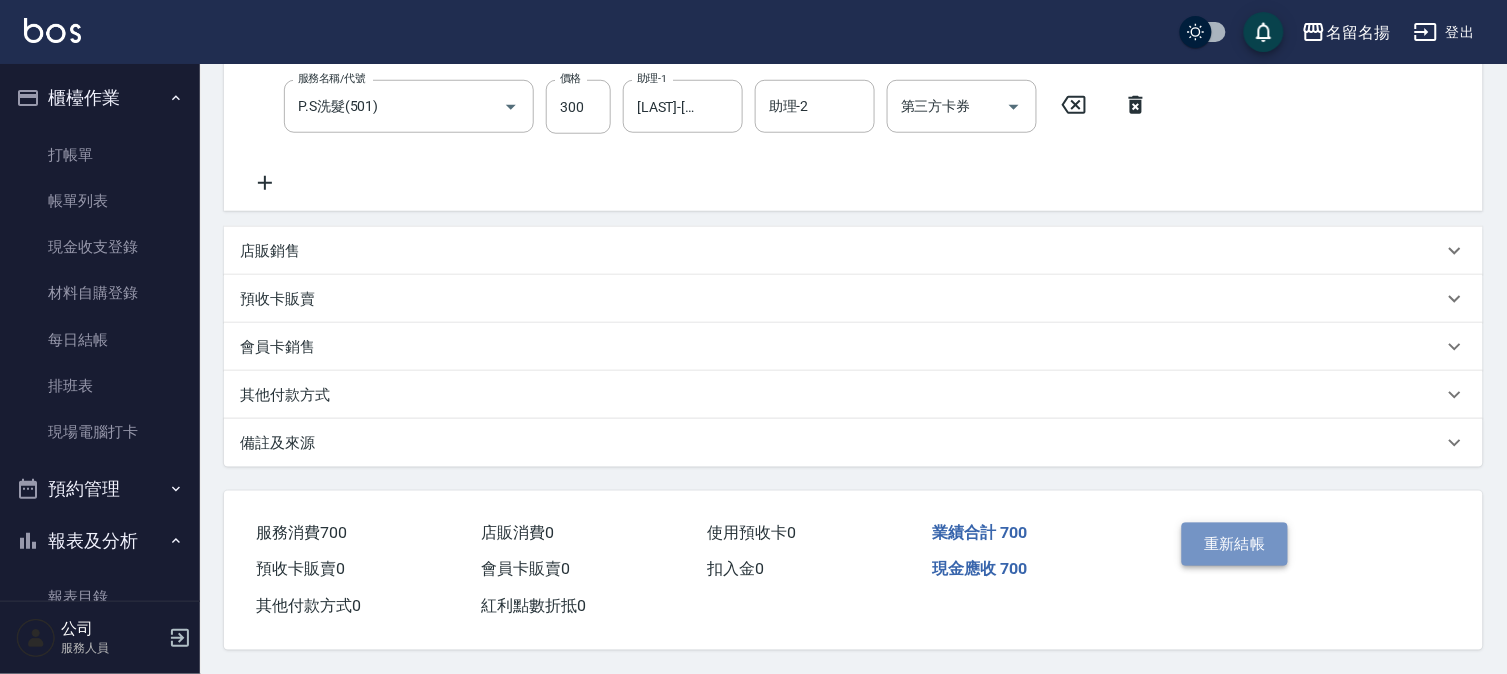 click on "重新結帳" at bounding box center [1235, 544] 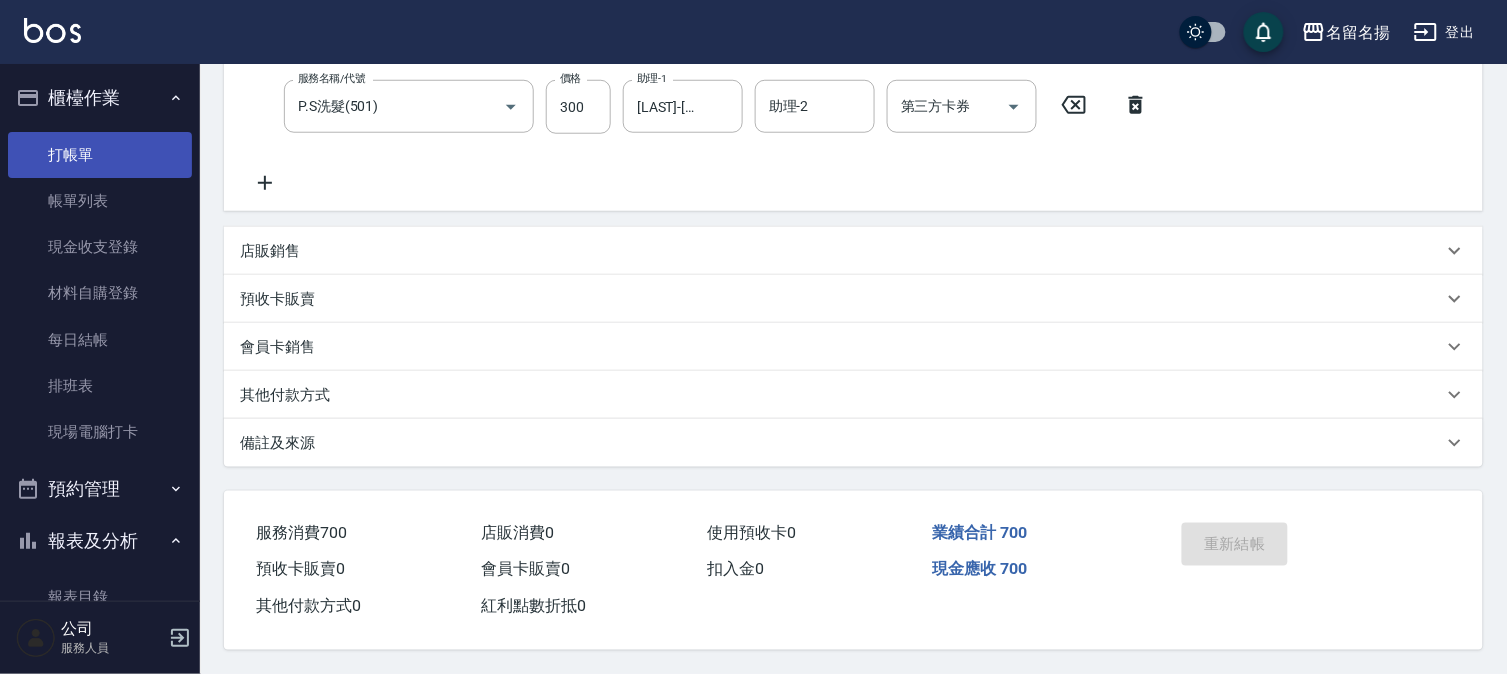 scroll, scrollTop: 0, scrollLeft: 0, axis: both 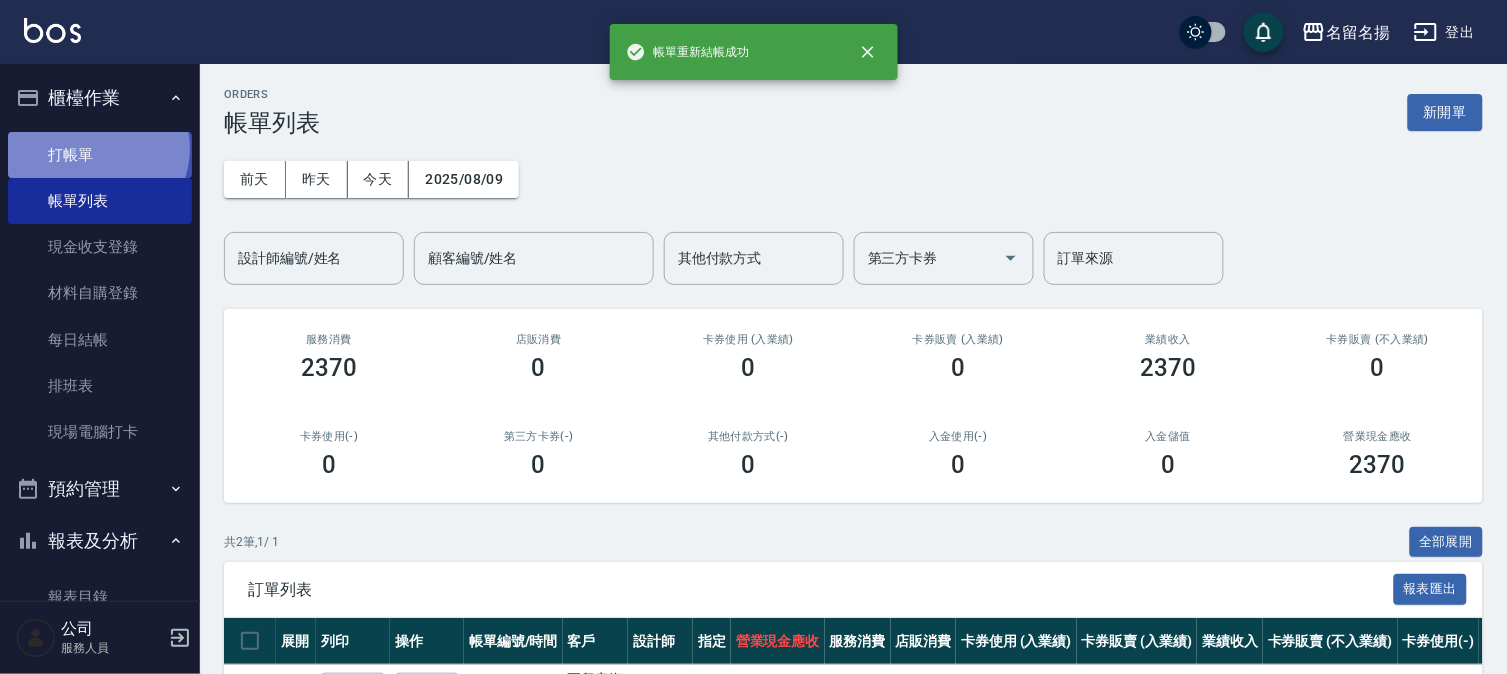 click on "打帳單" at bounding box center [100, 155] 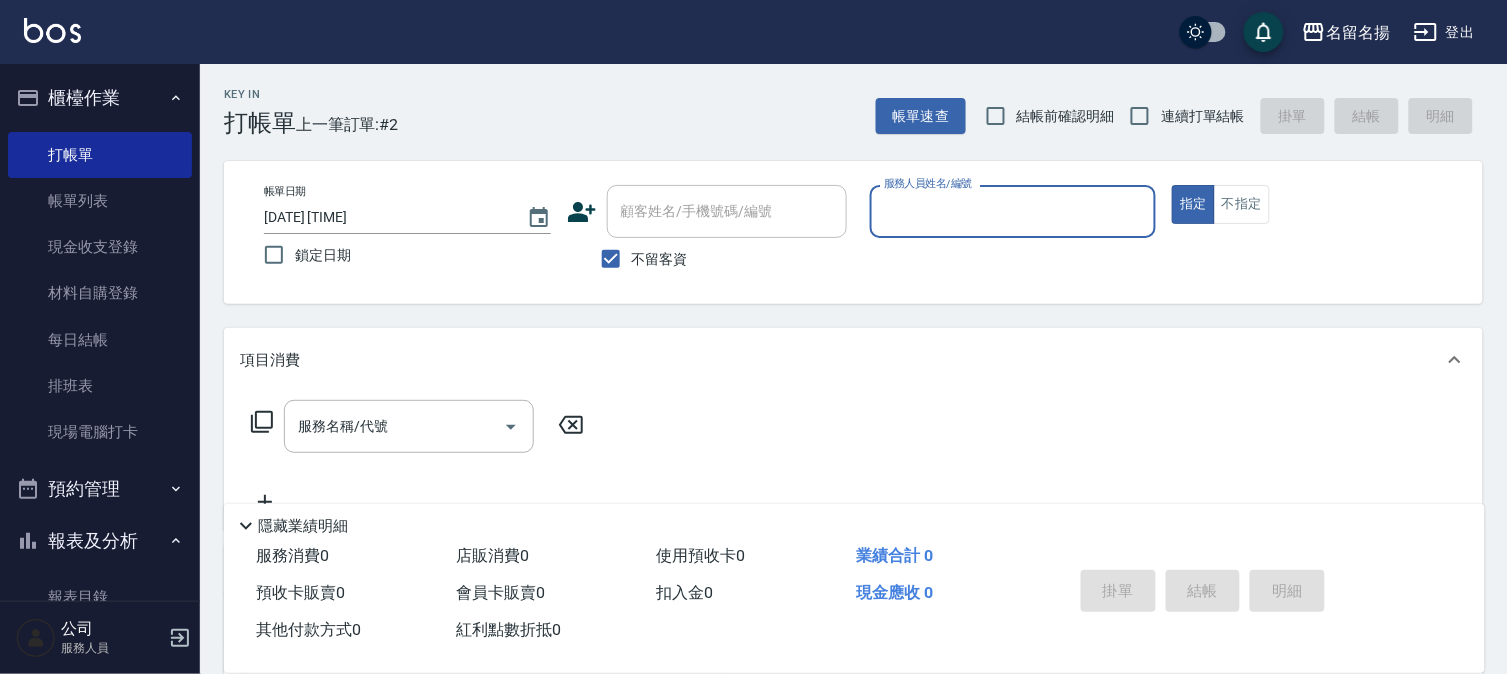 click on "服務人員姓名/編號" at bounding box center [1013, 211] 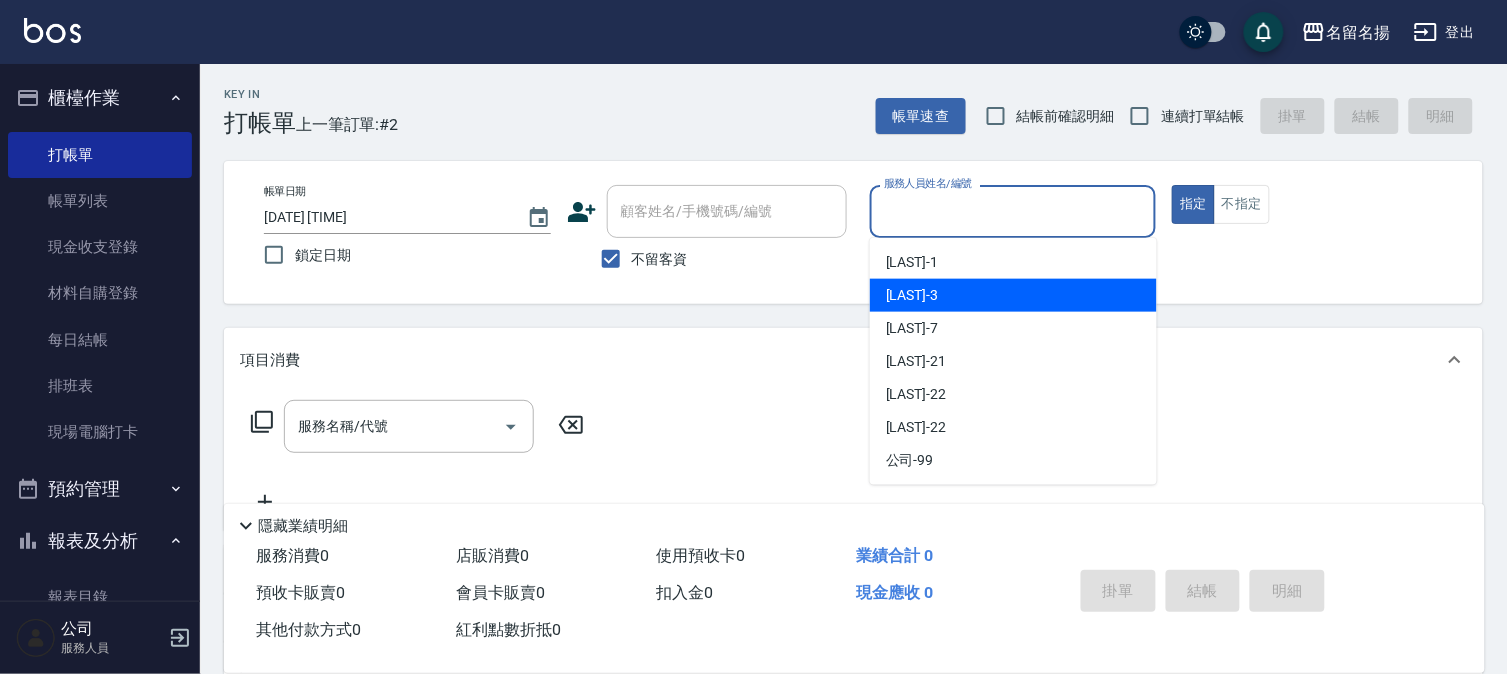 click on "[LAST] -3" at bounding box center (1013, 295) 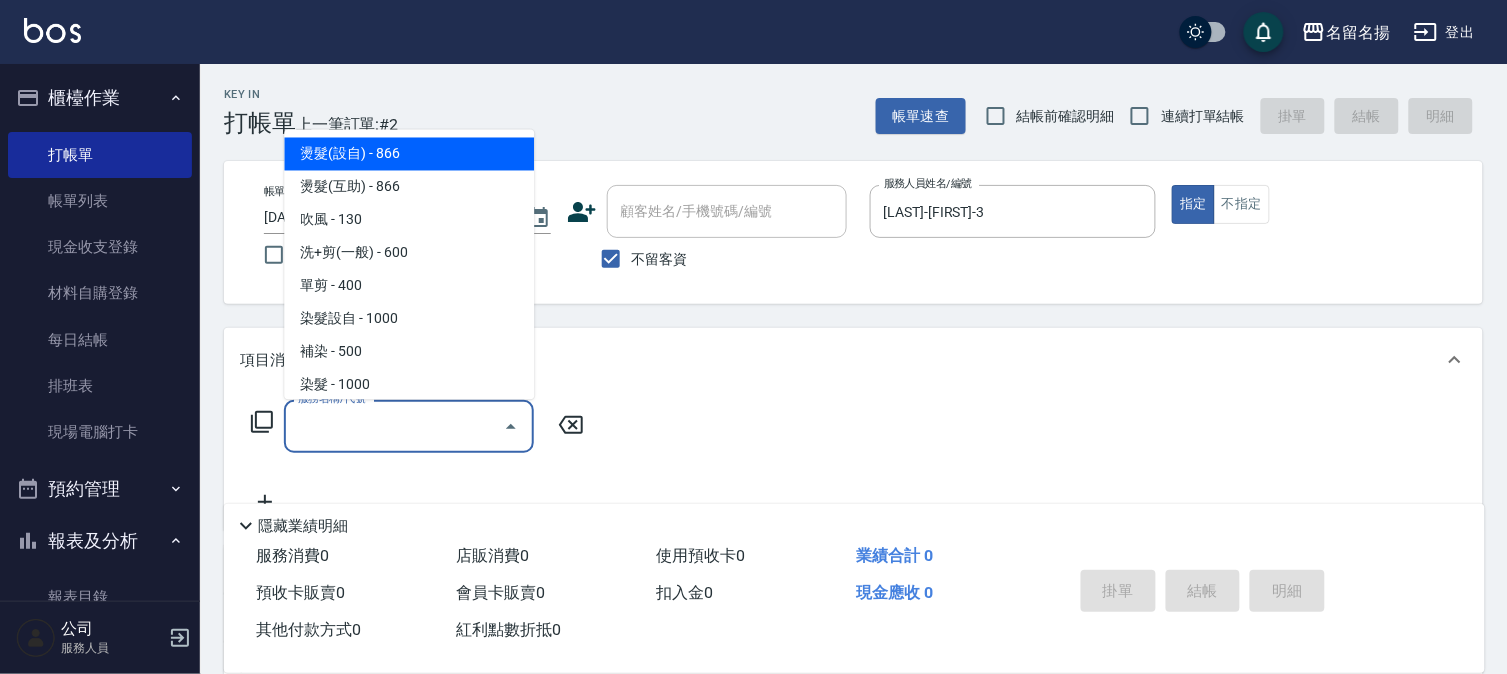 click on "服務名稱/代號" at bounding box center [409, 426] 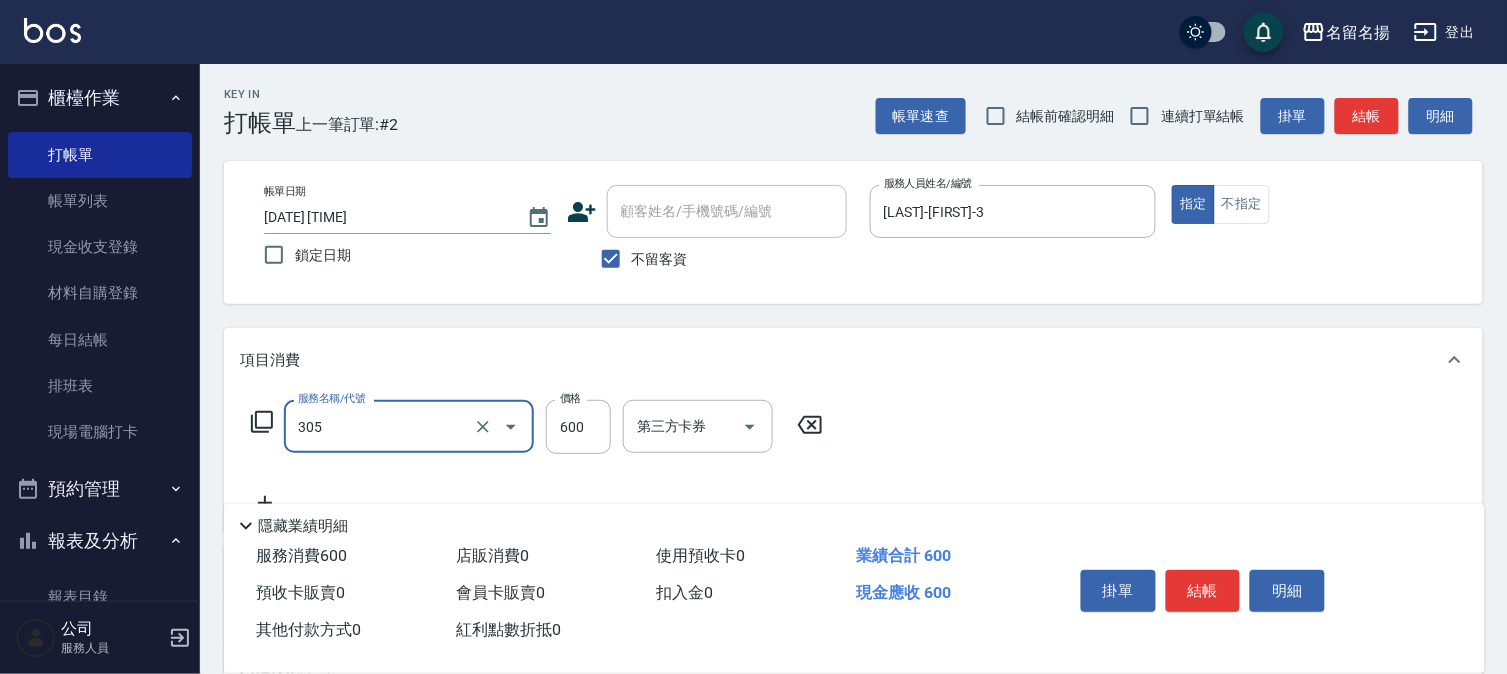 type on "洗+剪(一般)(305)" 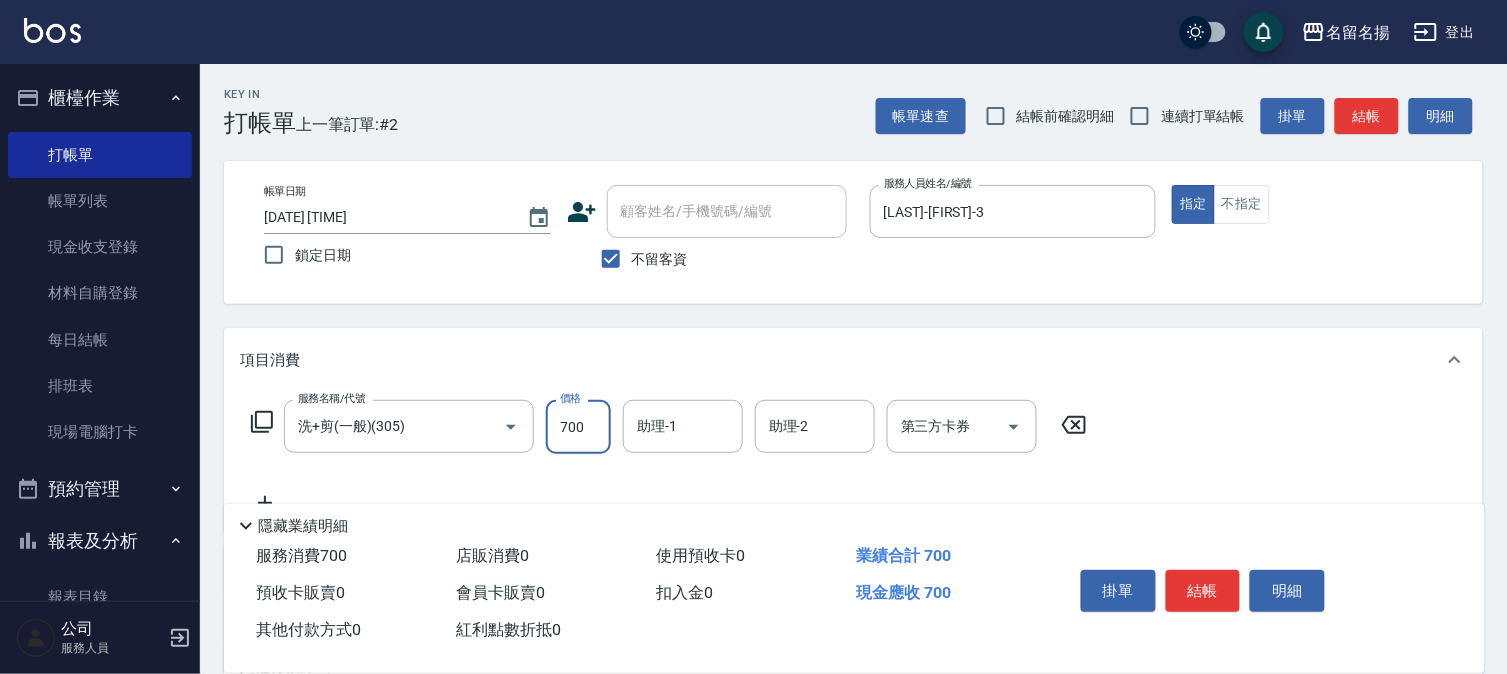 type on "700" 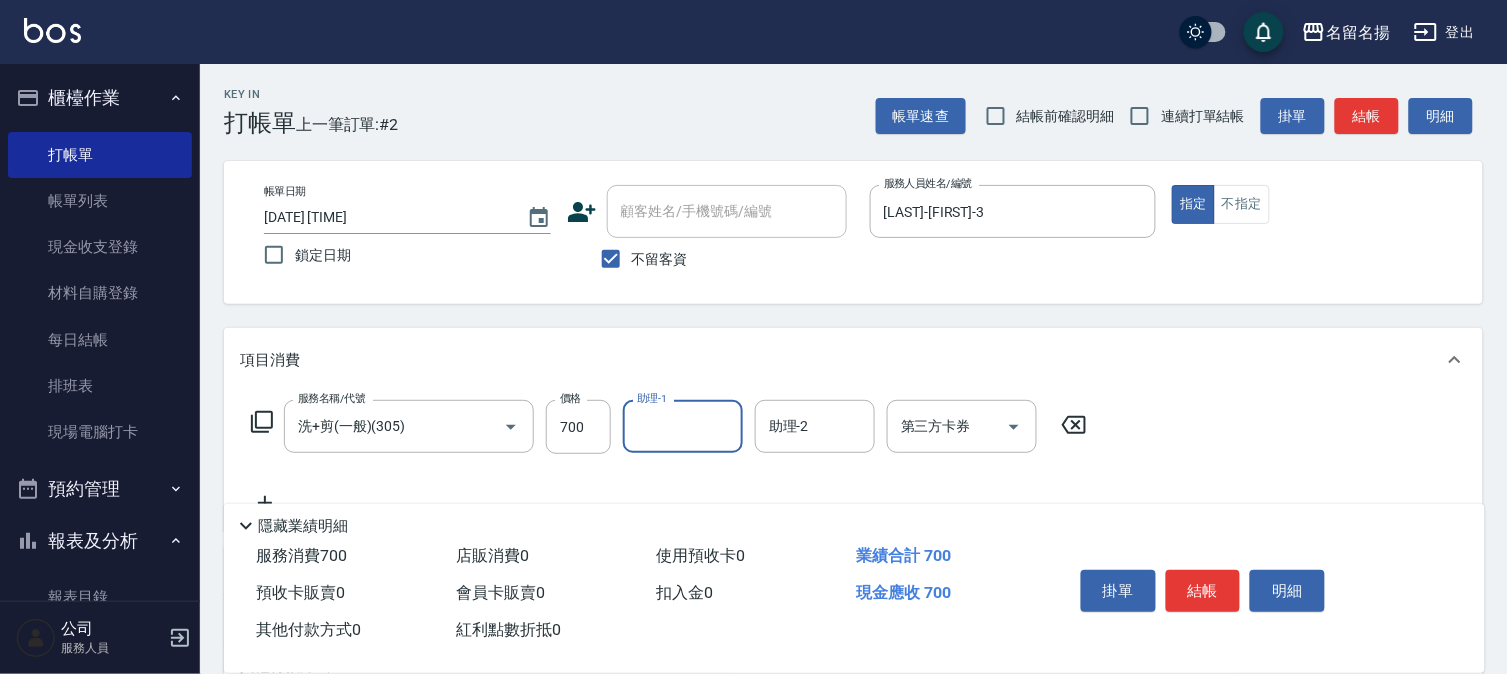 click on "助理-1" at bounding box center (683, 426) 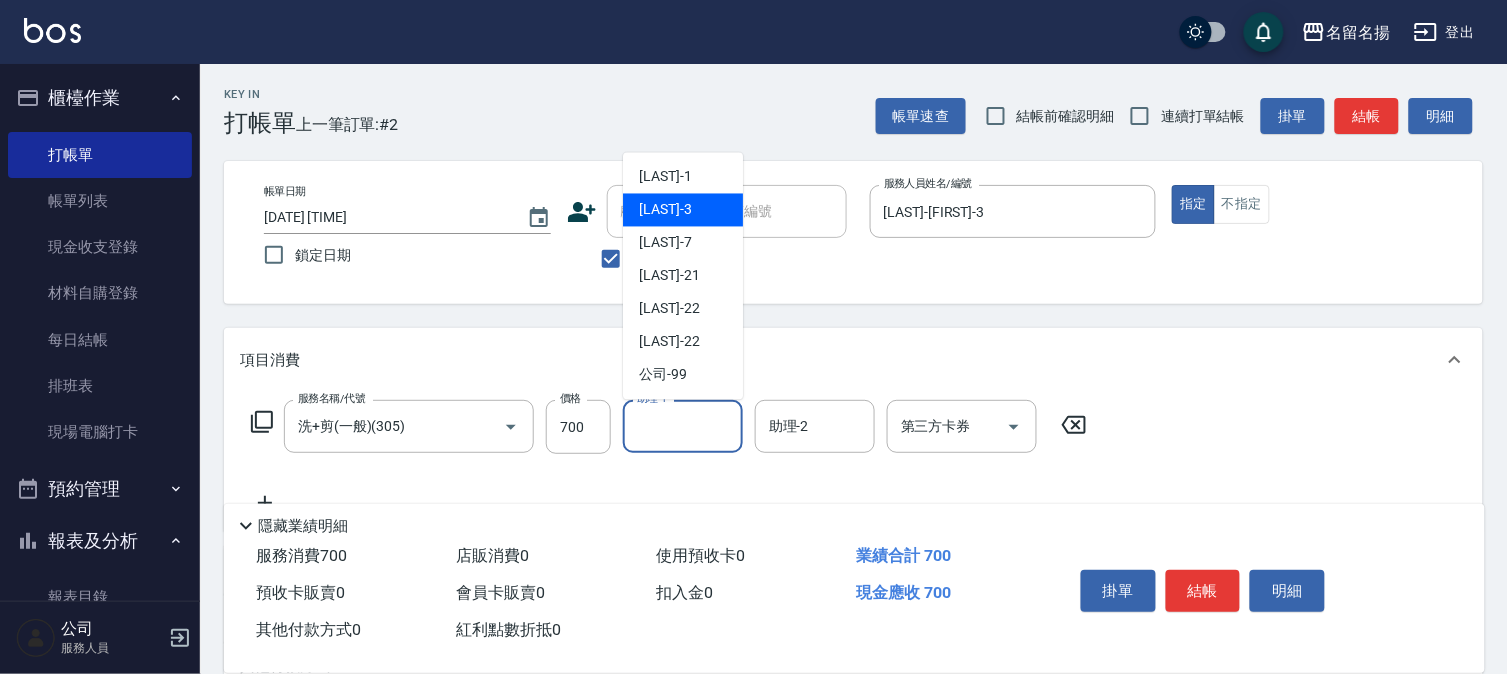 click on "[LAST] -3" at bounding box center (683, 210) 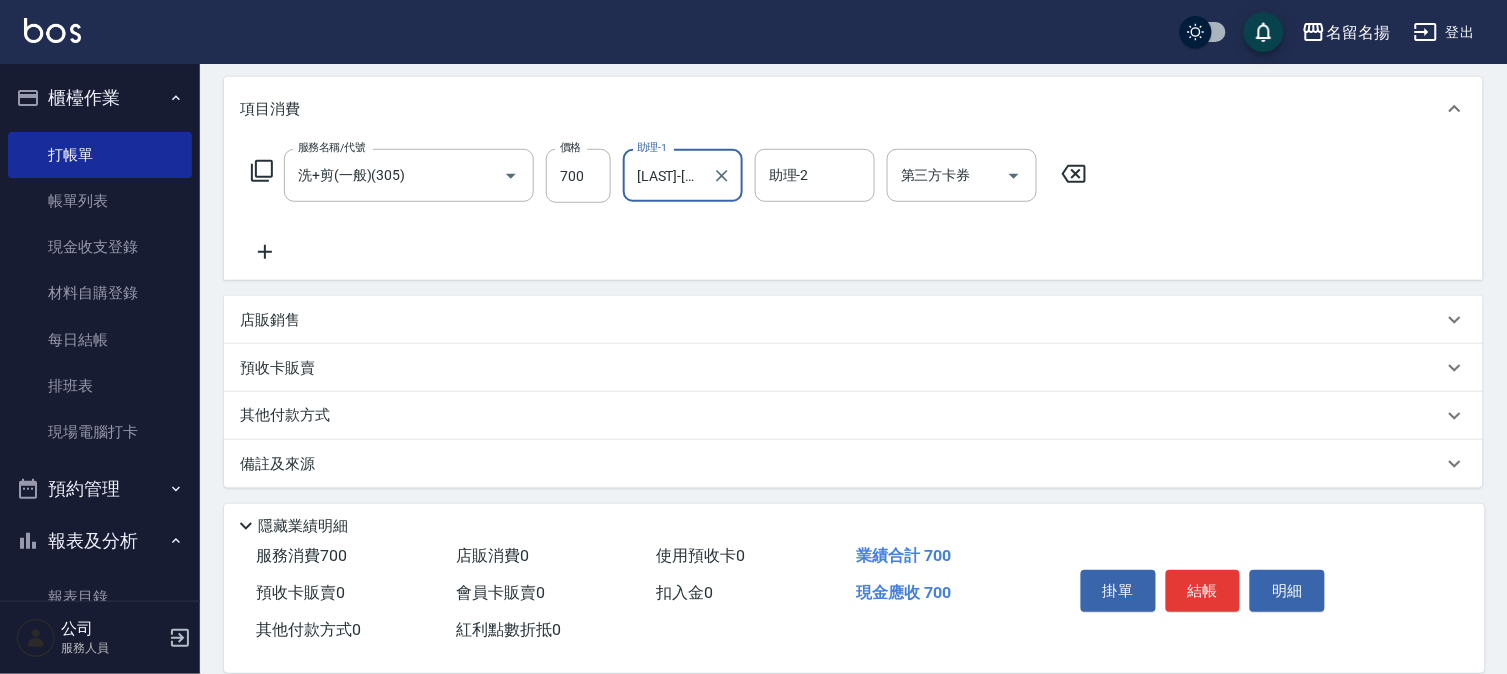 scroll, scrollTop: 254, scrollLeft: 0, axis: vertical 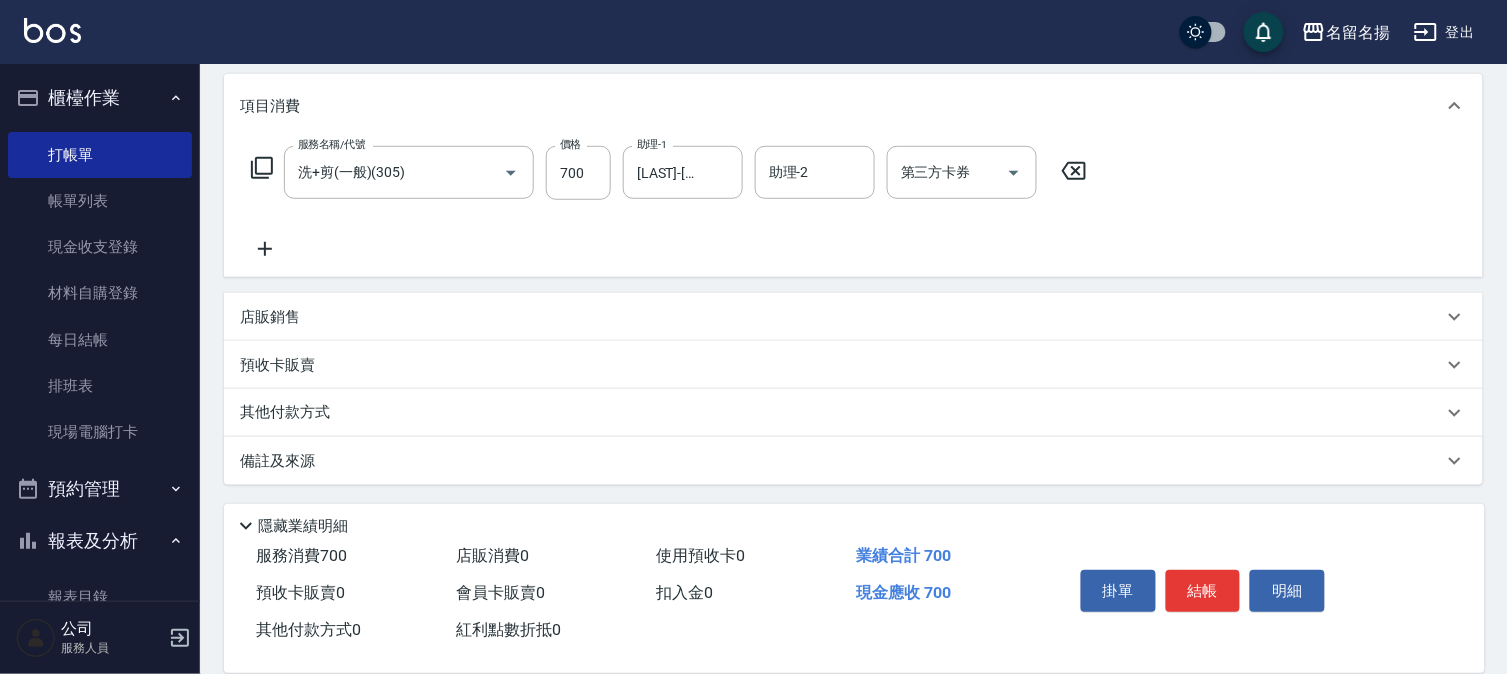 click 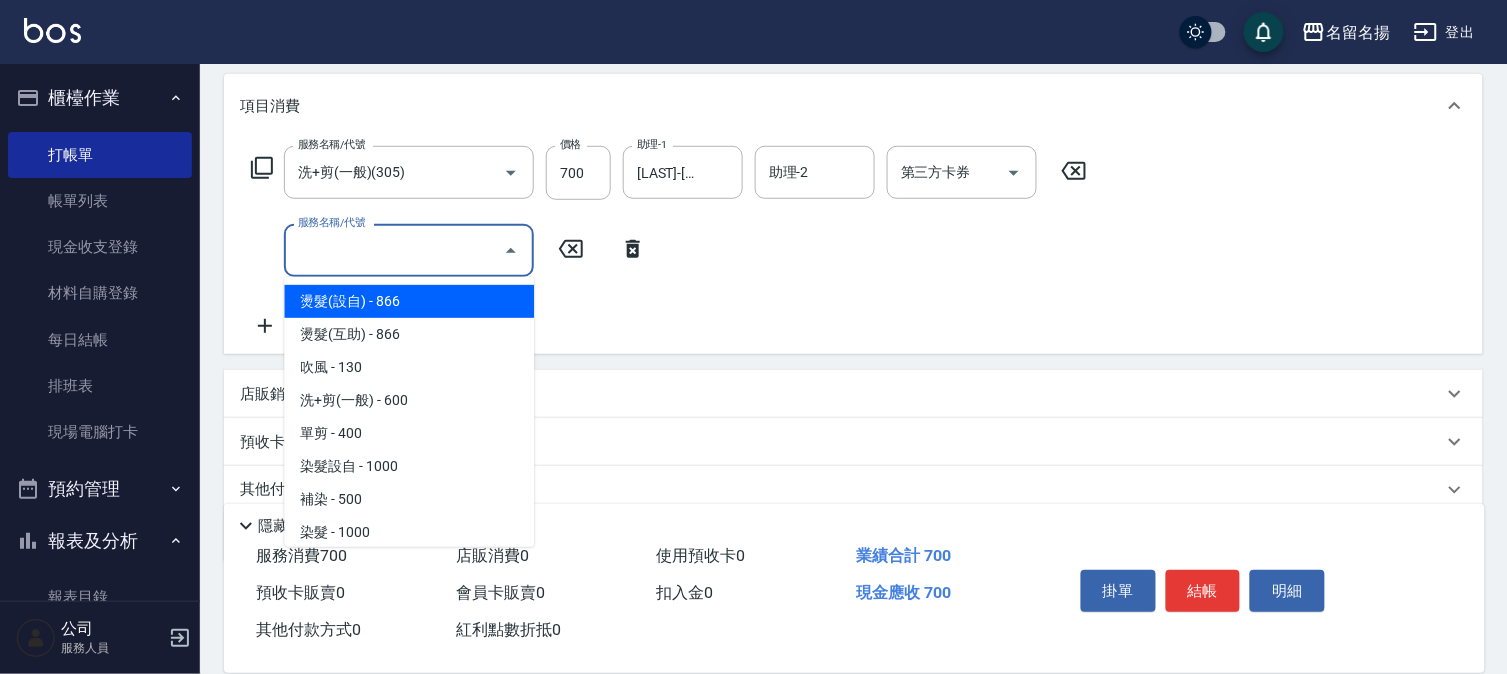 click on "服務名稱/代號" at bounding box center (394, 250) 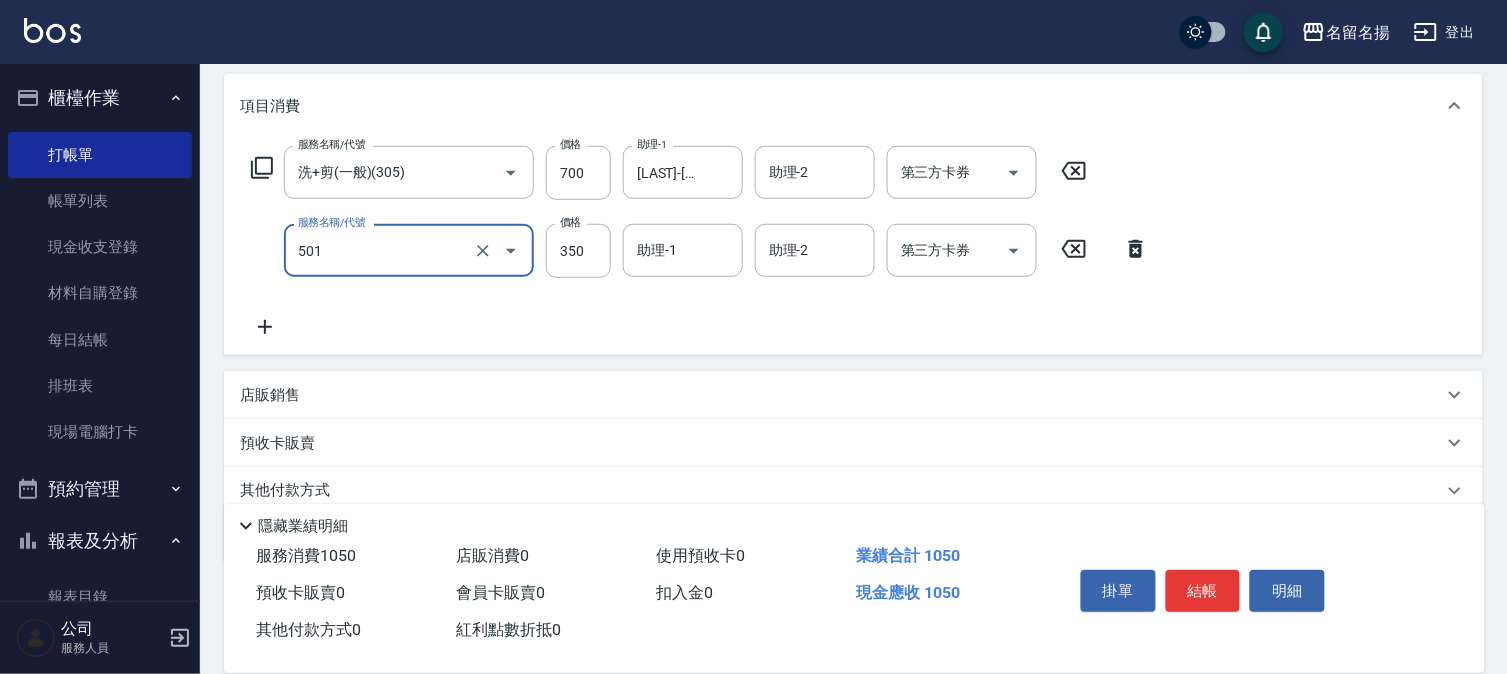 type on "P.S洗髮(501)" 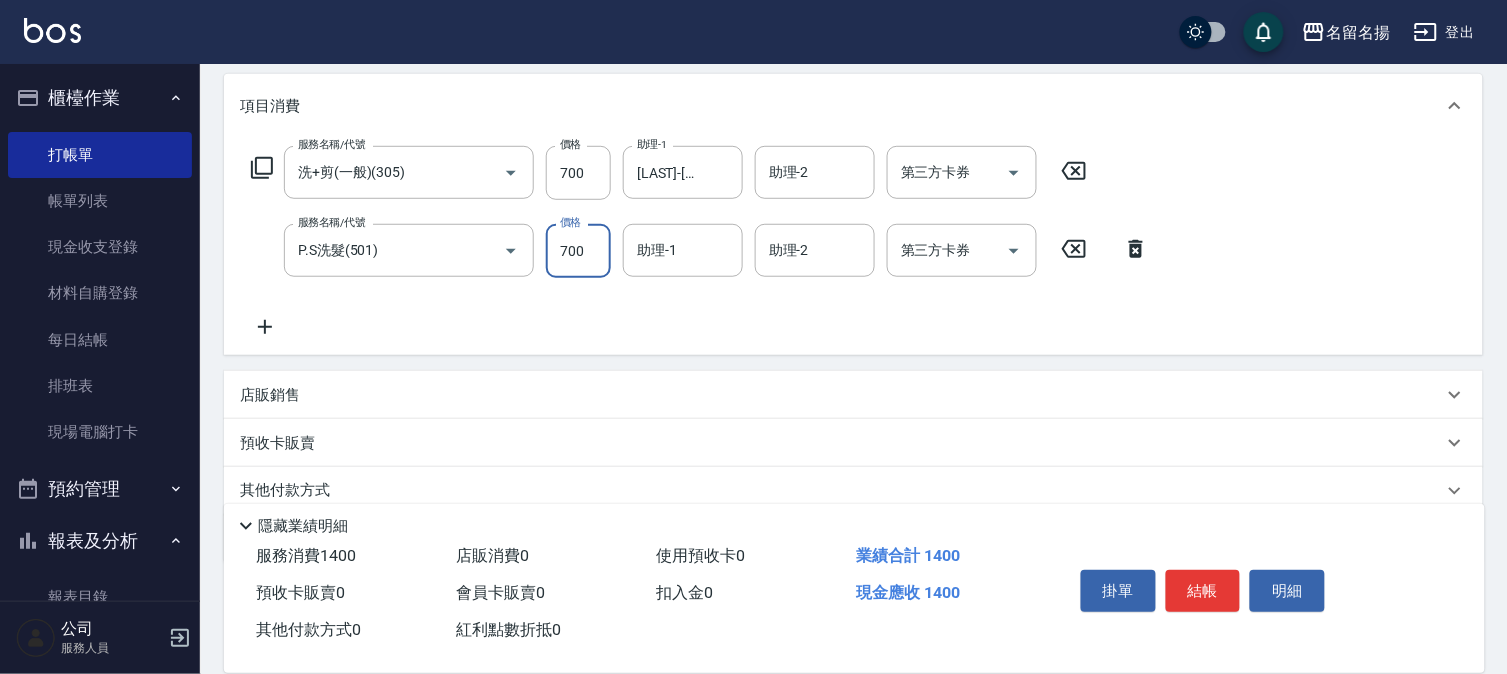 type on "700" 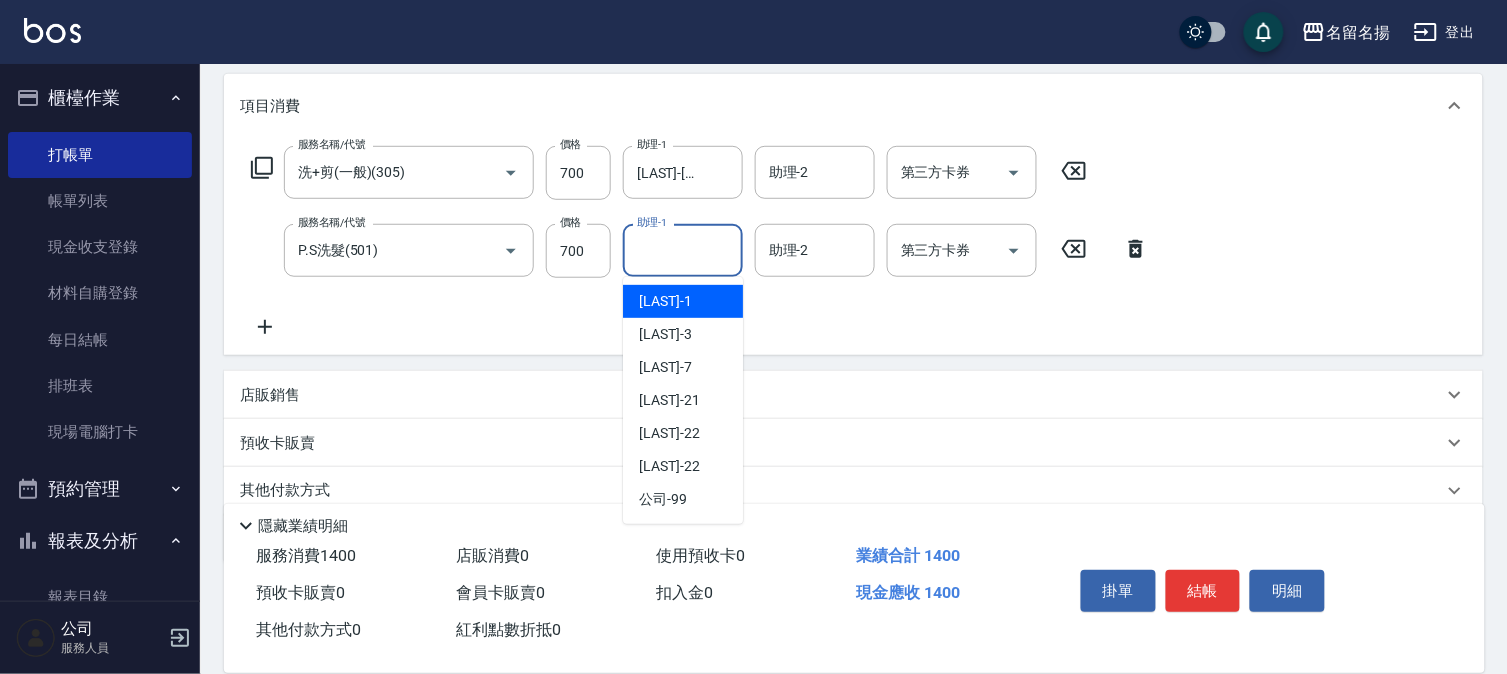 drag, startPoint x: 648, startPoint y: 246, endPoint x: 671, endPoint y: 337, distance: 93.8616 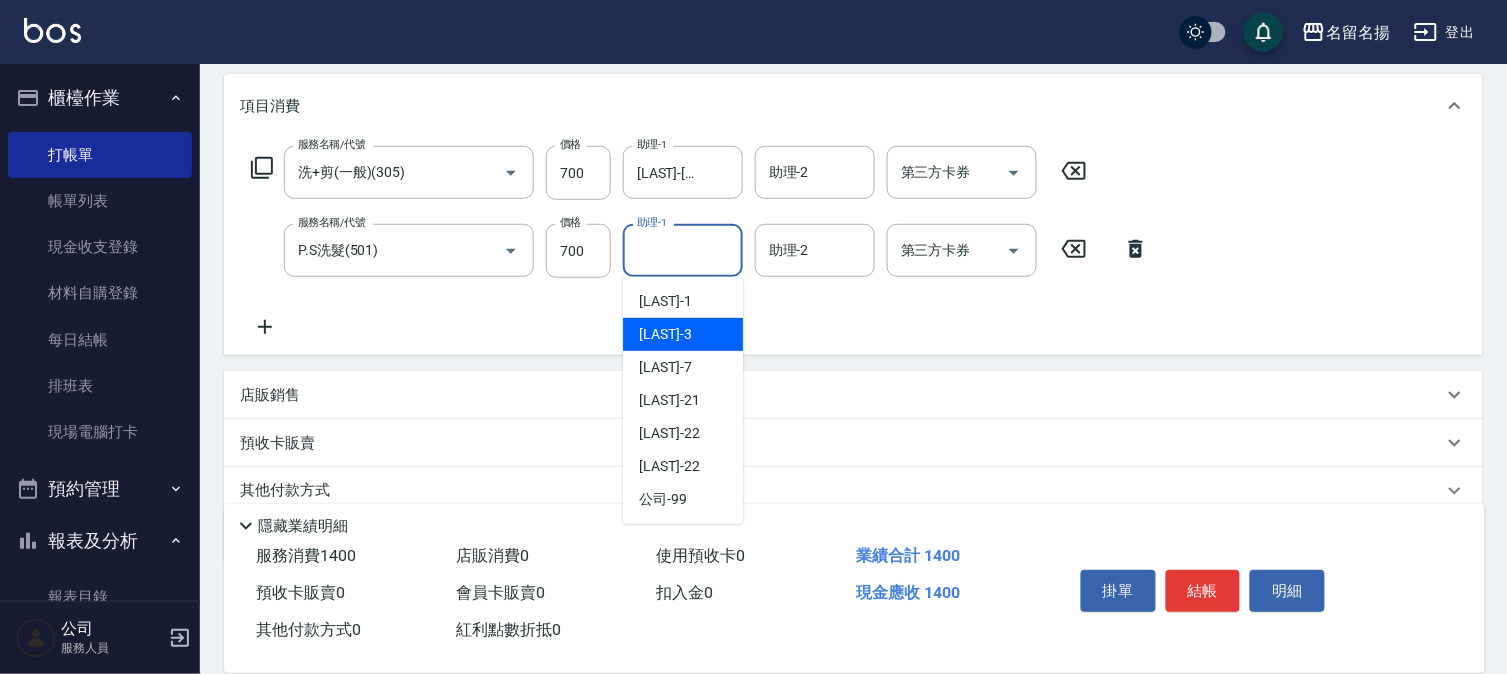 click on "[LAST] -3" at bounding box center (665, 334) 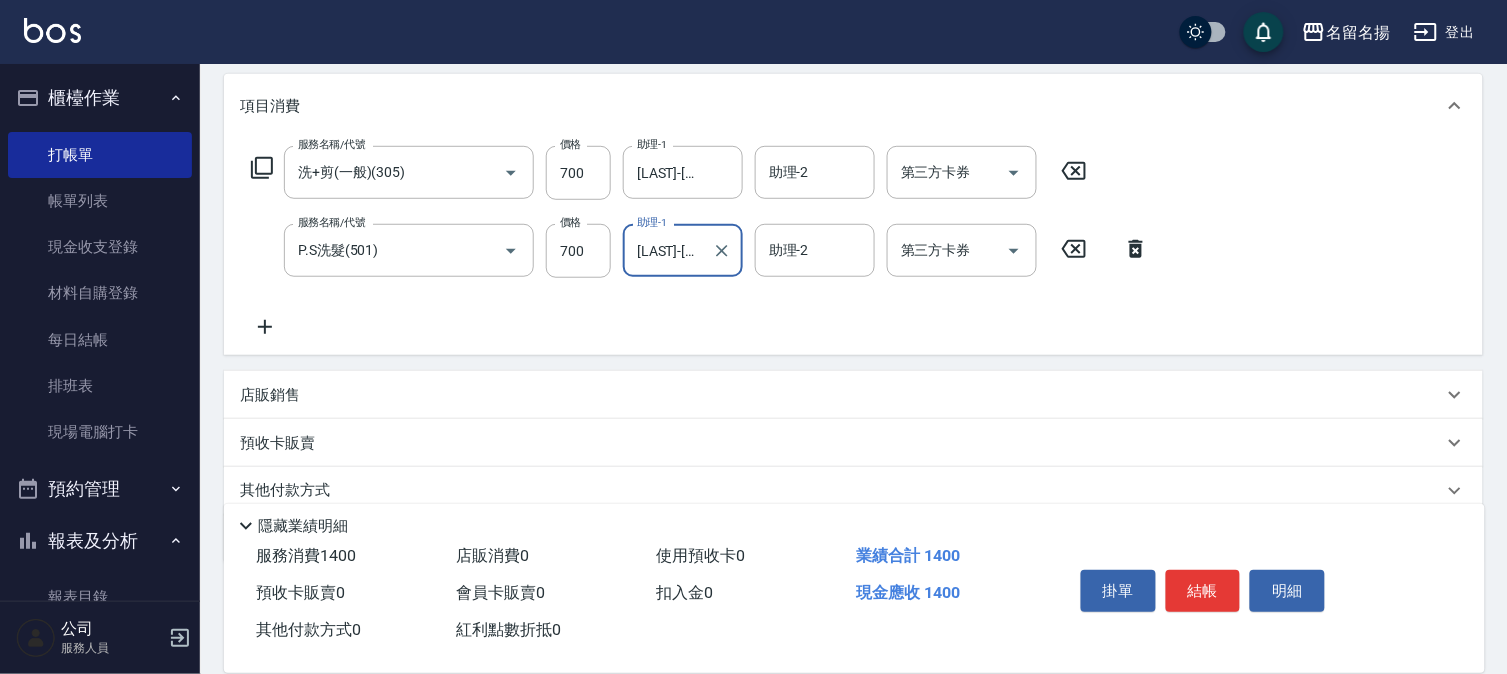 type on "[LAST]-[FIRST]-3" 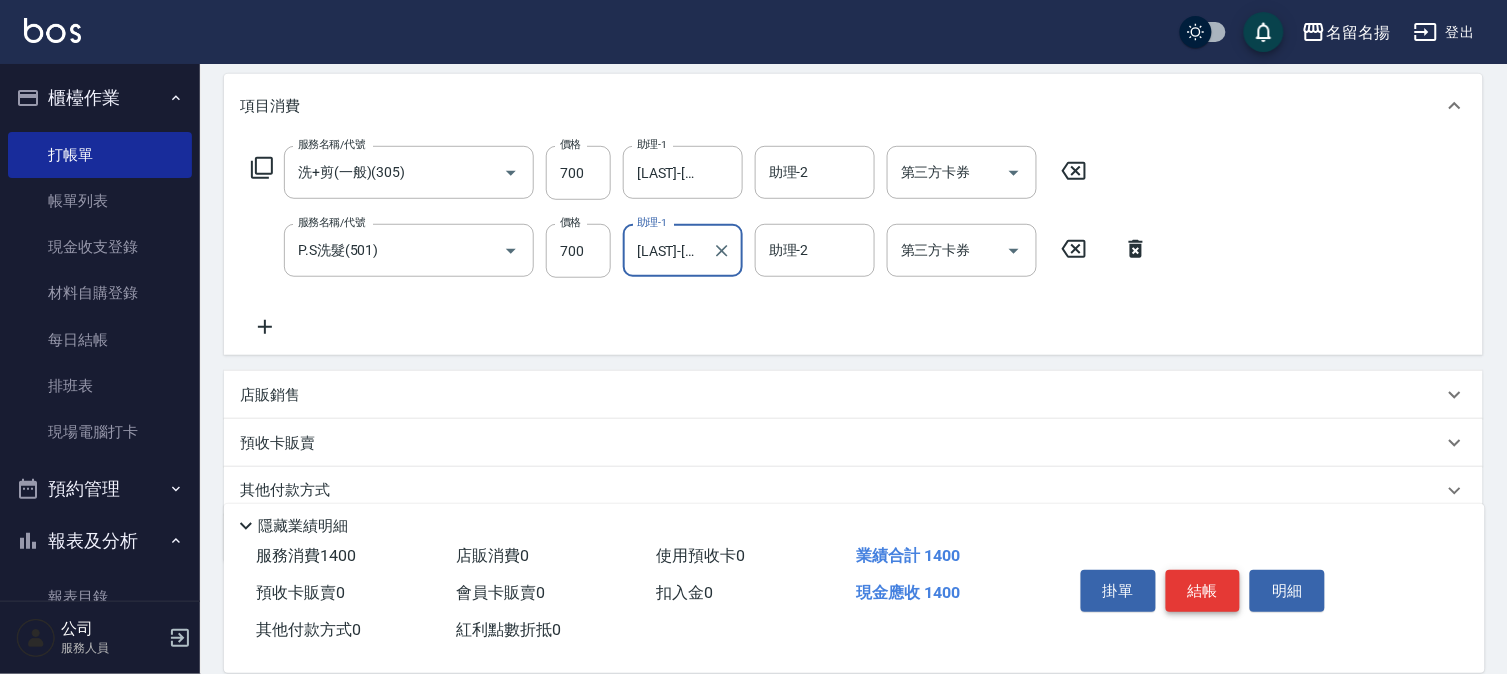 click on "結帳" at bounding box center (1203, 591) 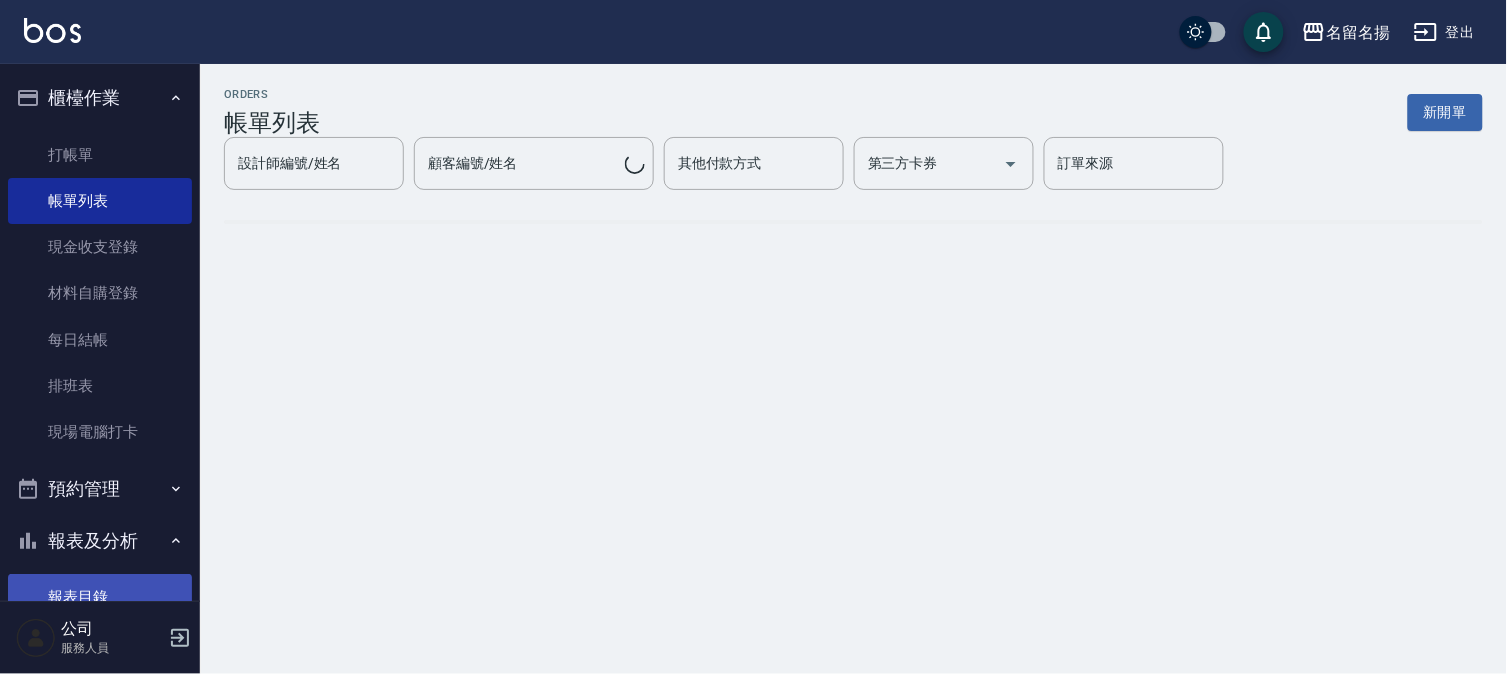 scroll, scrollTop: 0, scrollLeft: 0, axis: both 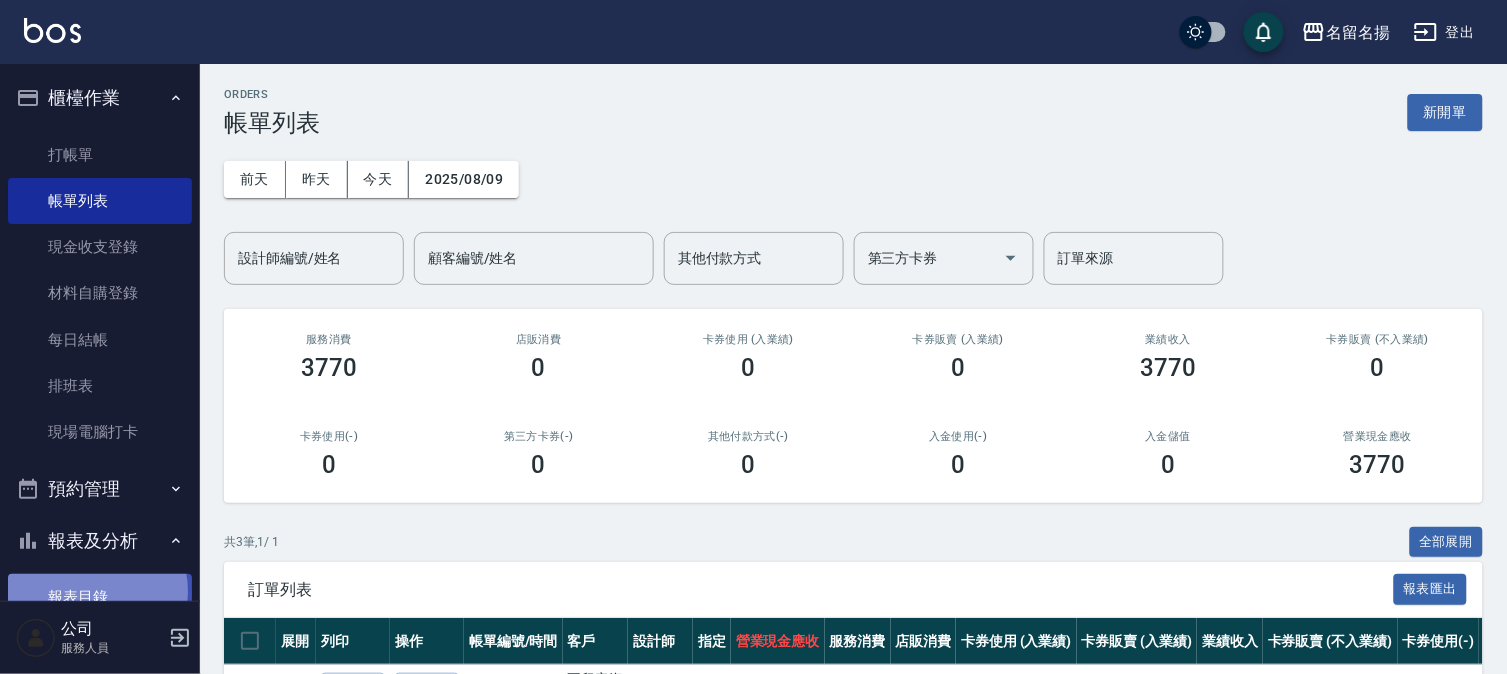 click on "報表目錄" at bounding box center (100, 597) 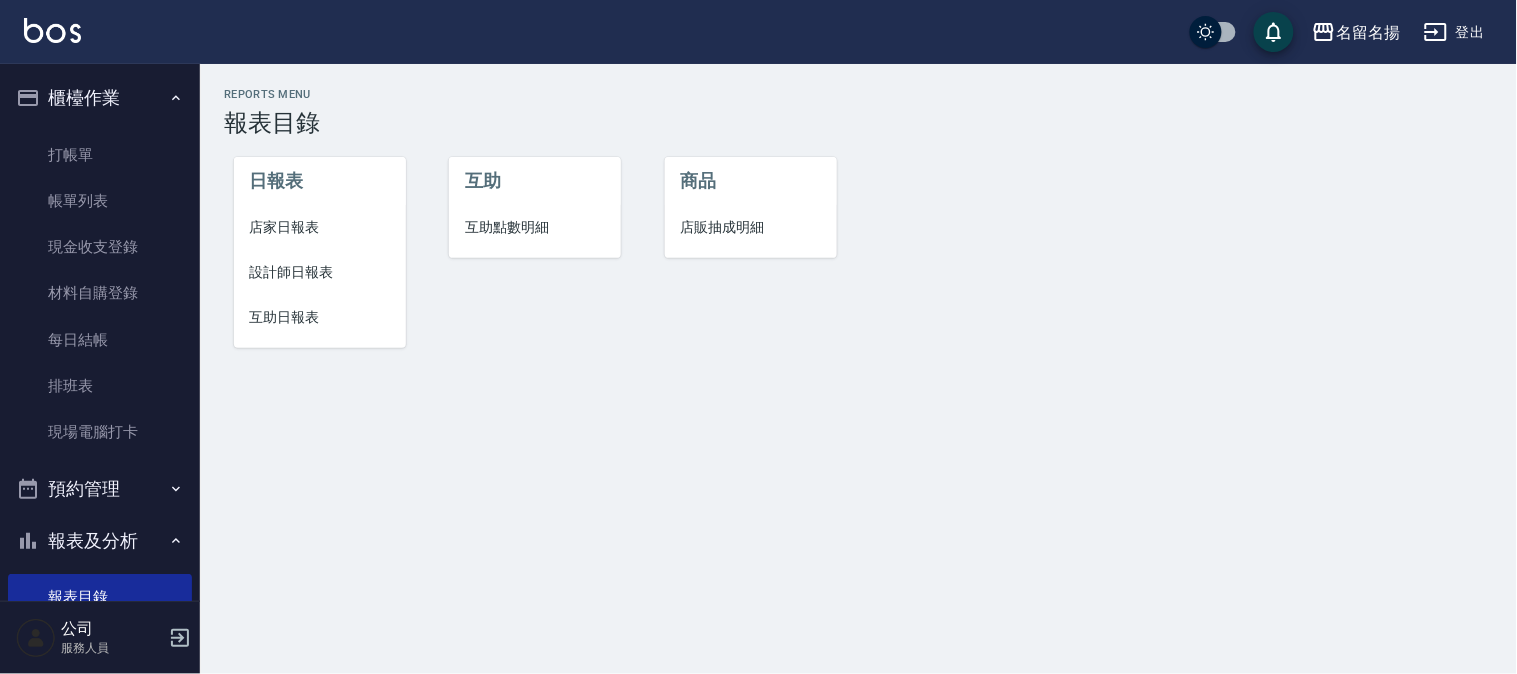 click on "設計師日報表" at bounding box center [320, 272] 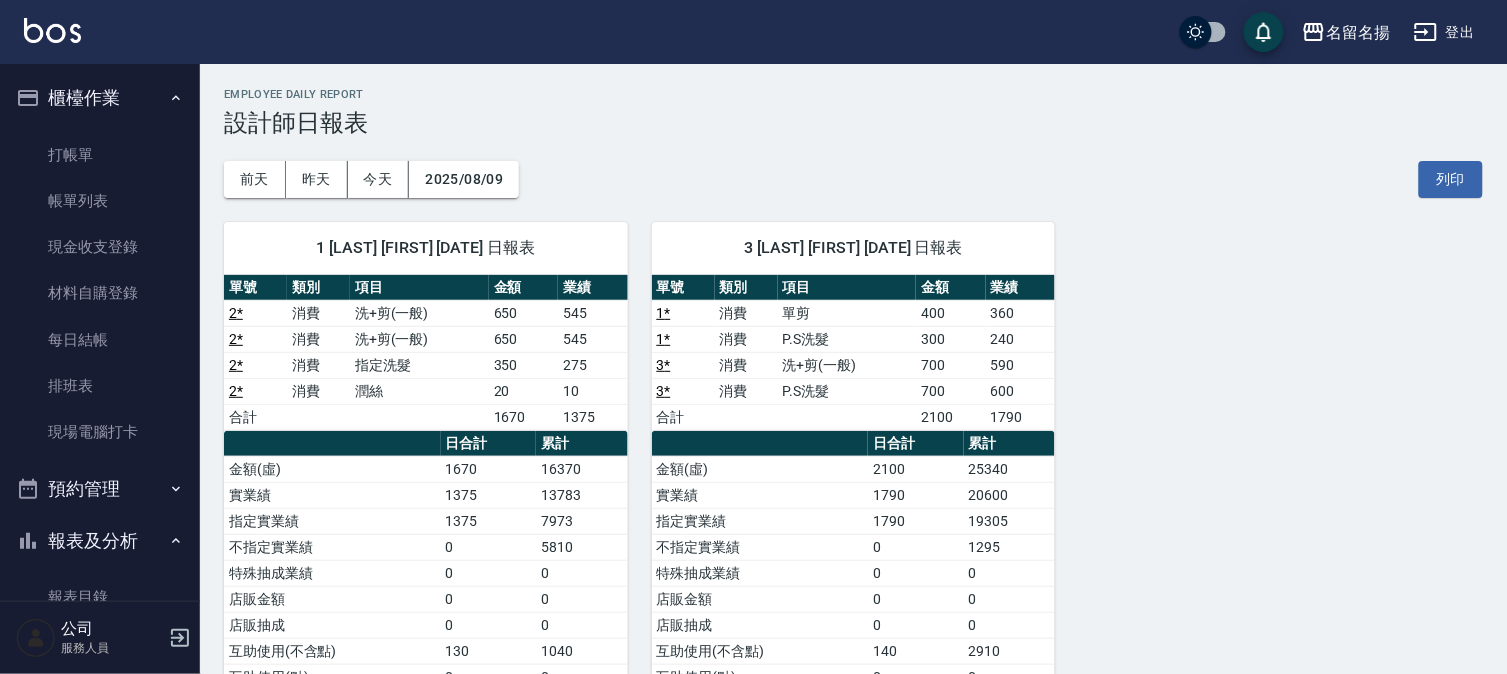 drag, startPoint x: 100, startPoint y: 592, endPoint x: 148, endPoint y: 460, distance: 140.4564 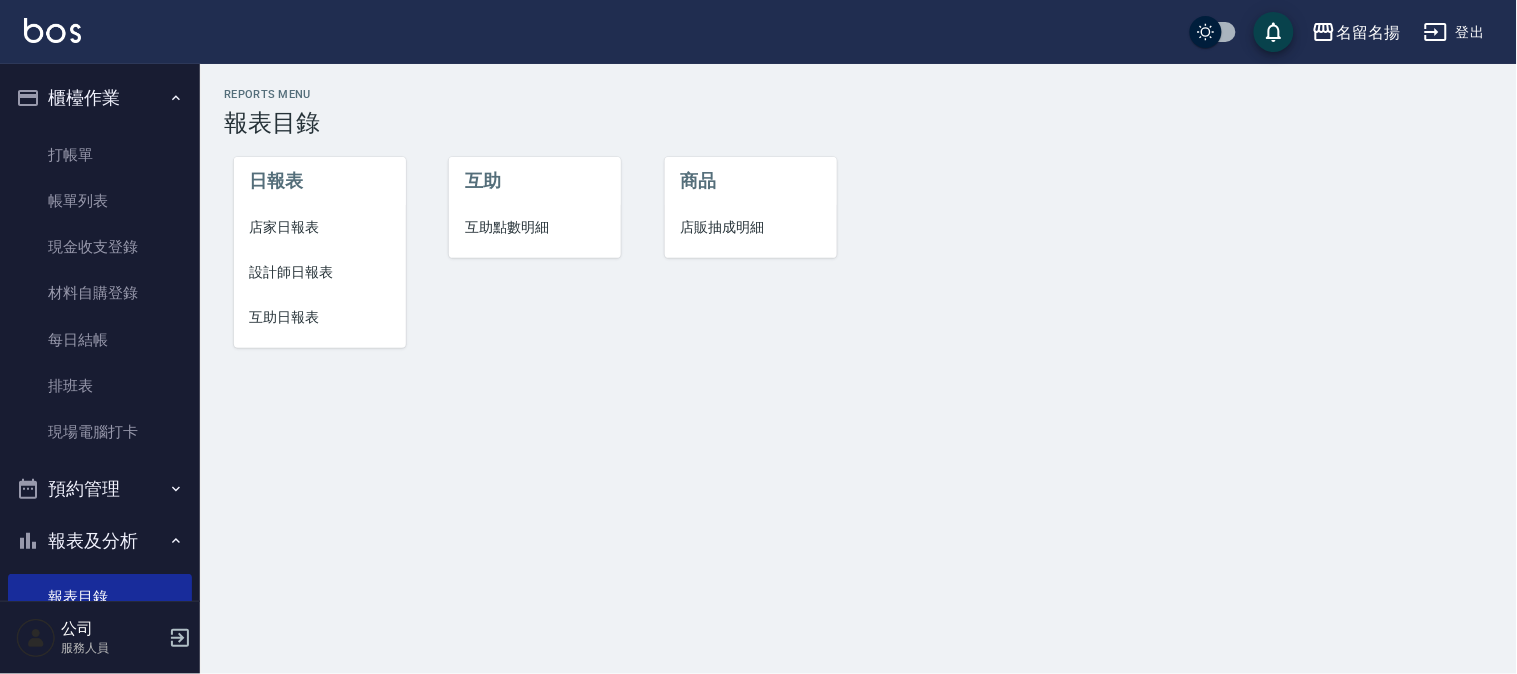 click on "互助日報表" at bounding box center (320, 317) 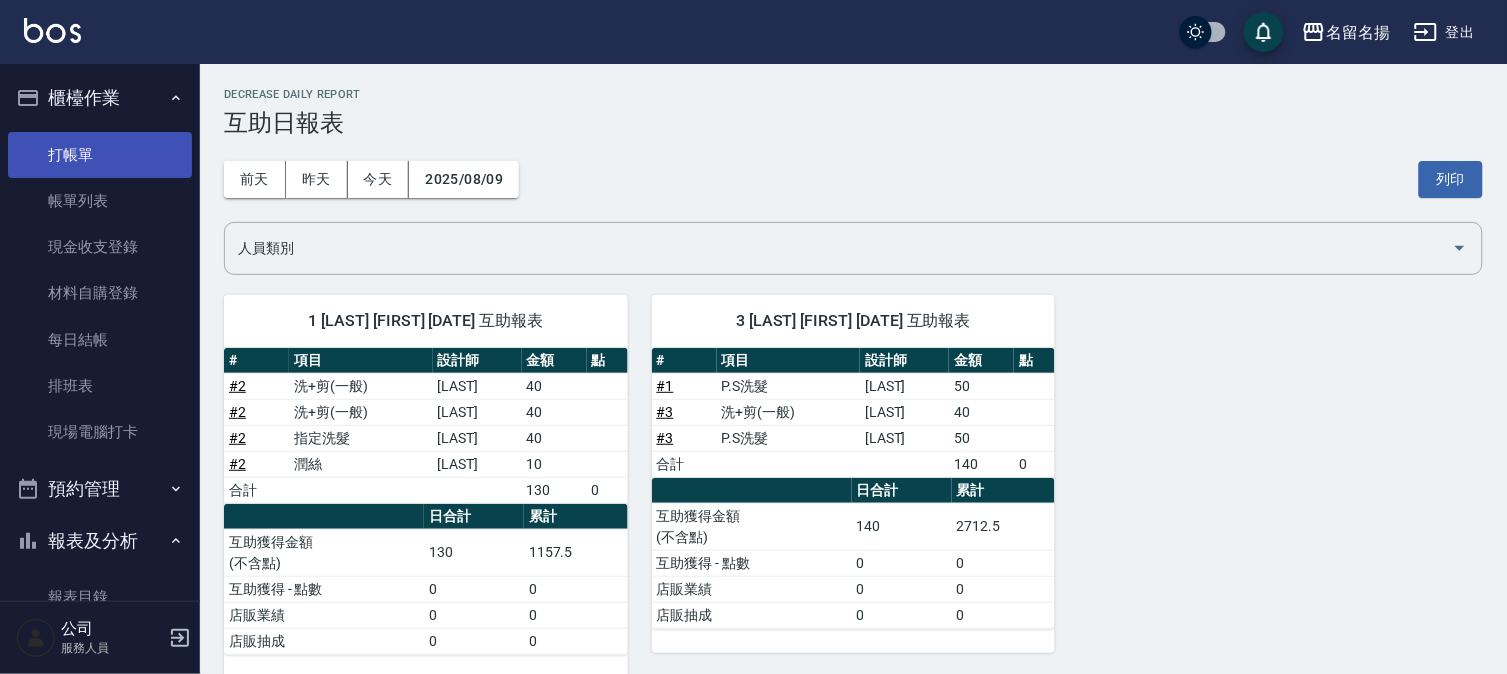 click on "打帳單" at bounding box center (100, 155) 